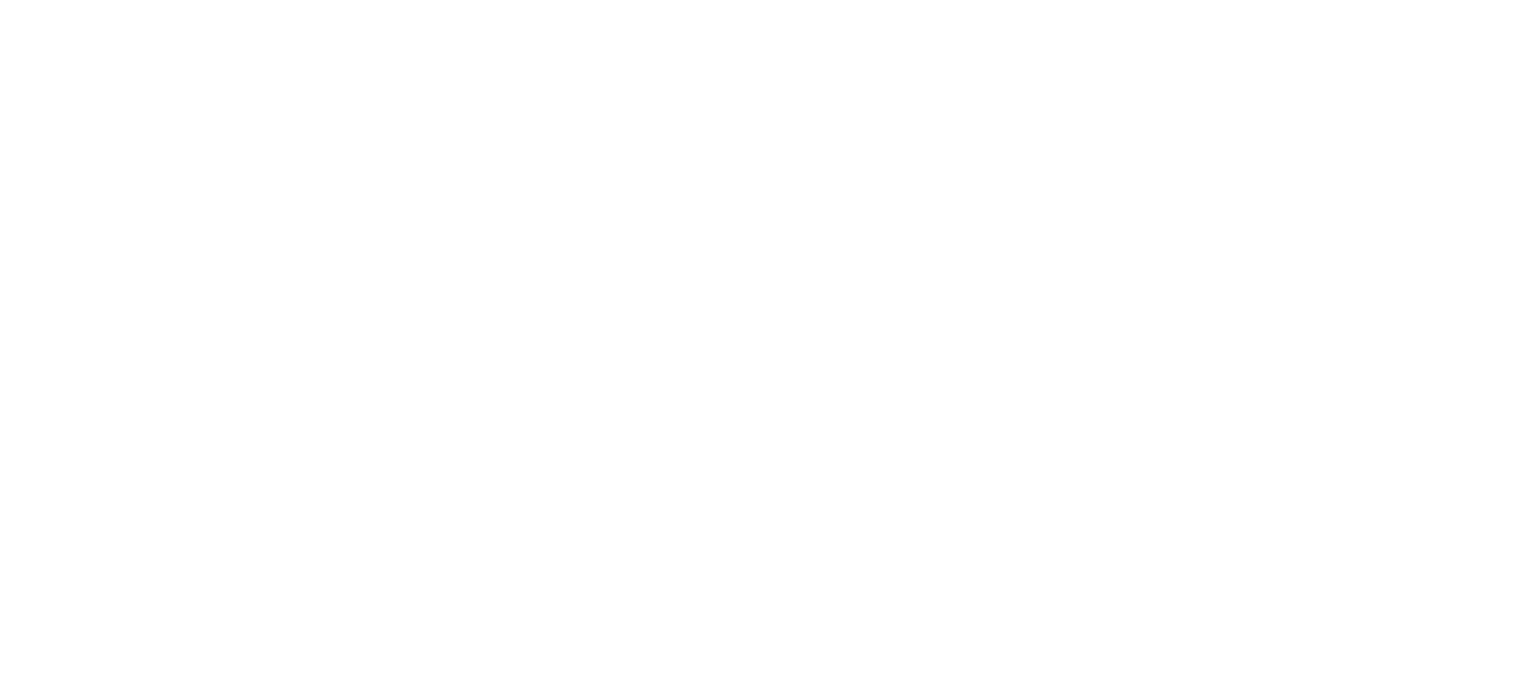 scroll, scrollTop: 0, scrollLeft: 0, axis: both 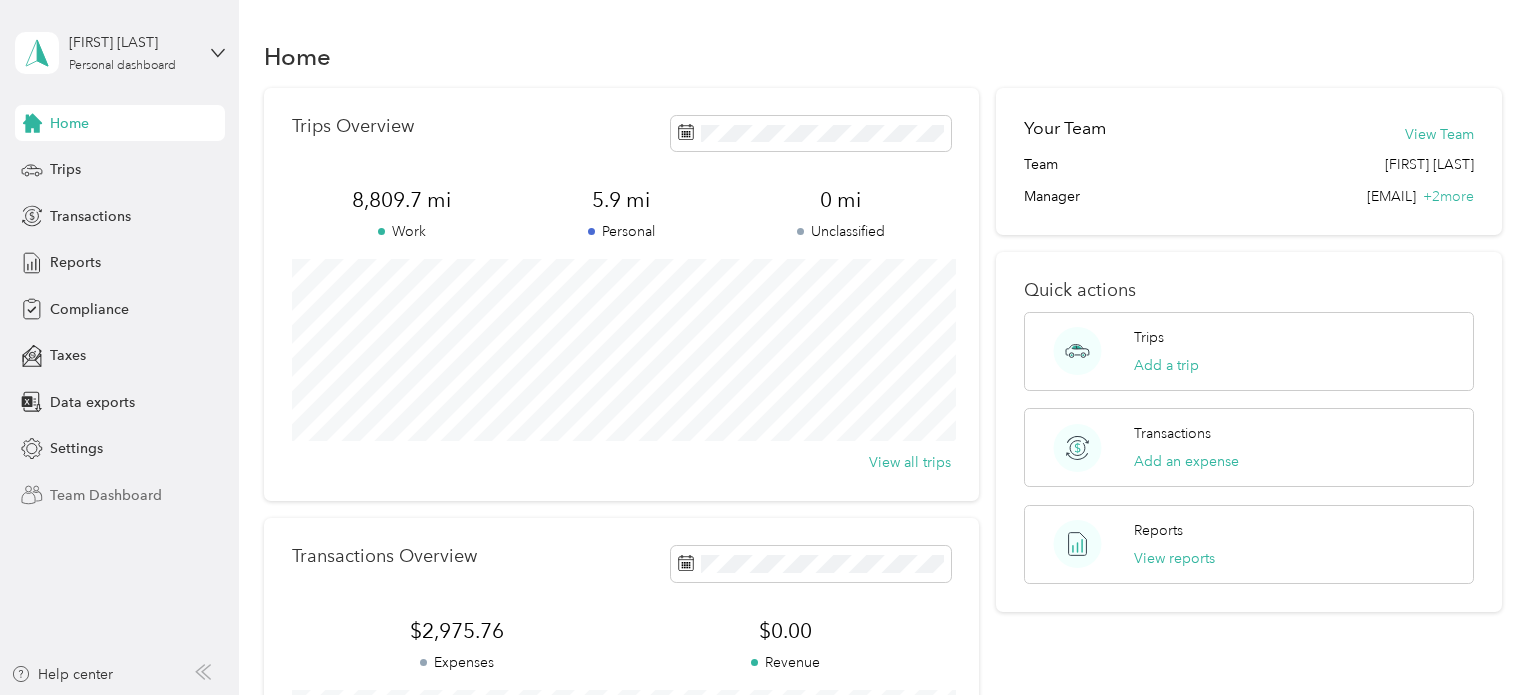 click on "Team Dashboard" at bounding box center (106, 495) 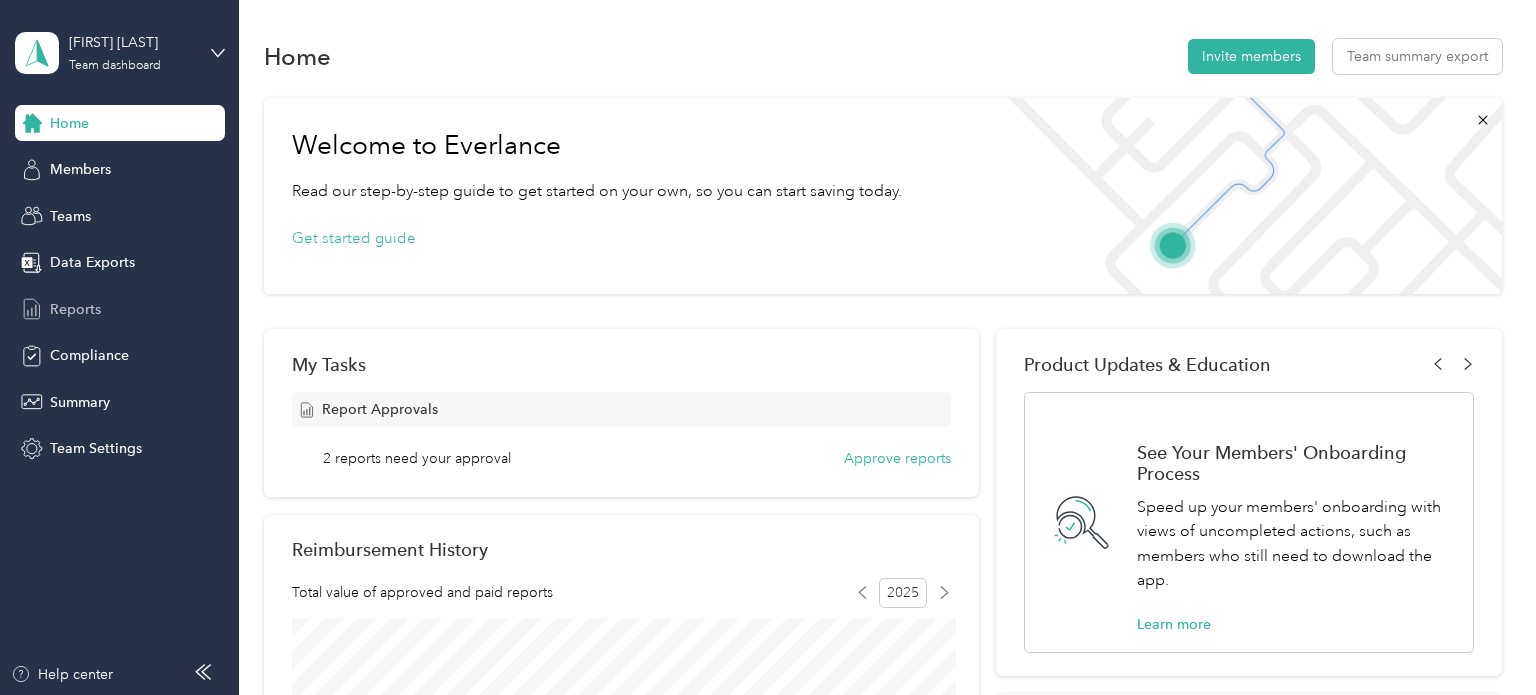 click on "Reports" at bounding box center [75, 309] 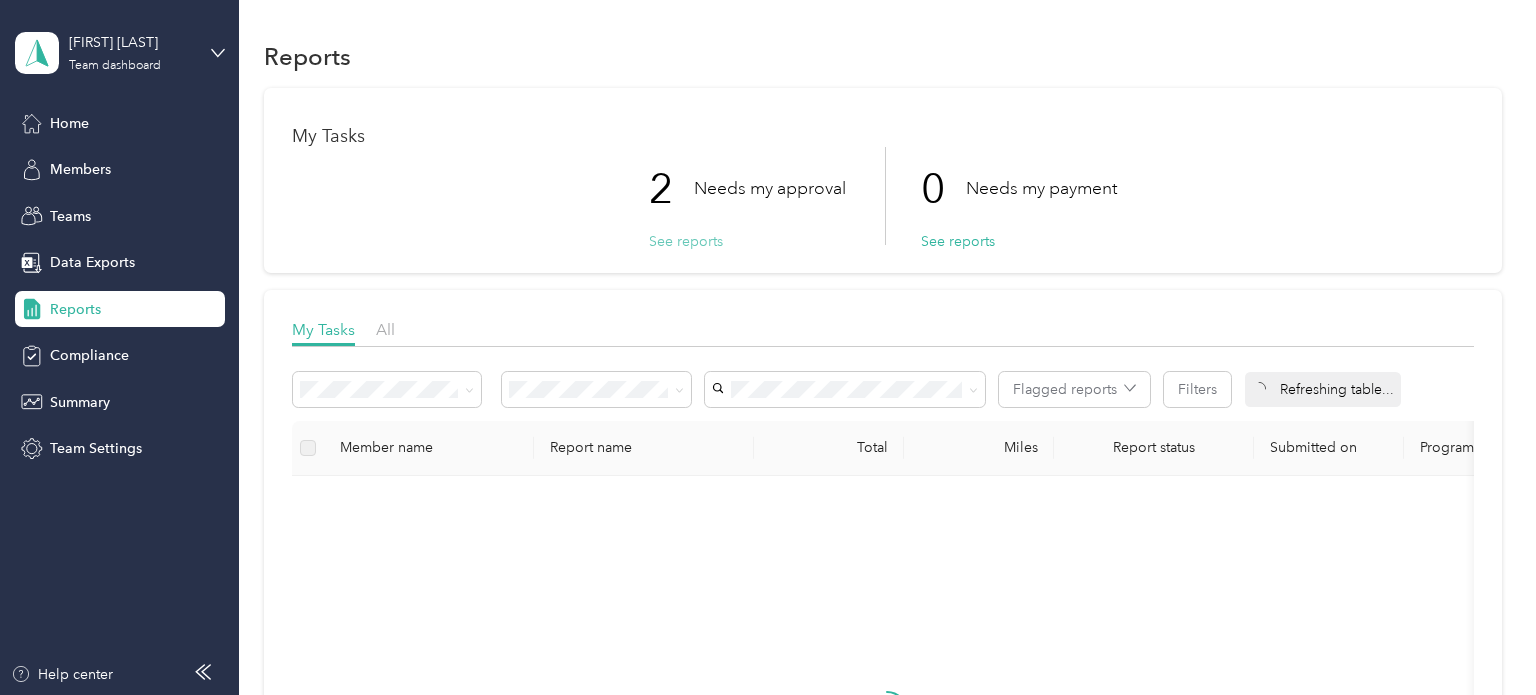 click on "See reports" at bounding box center (686, 241) 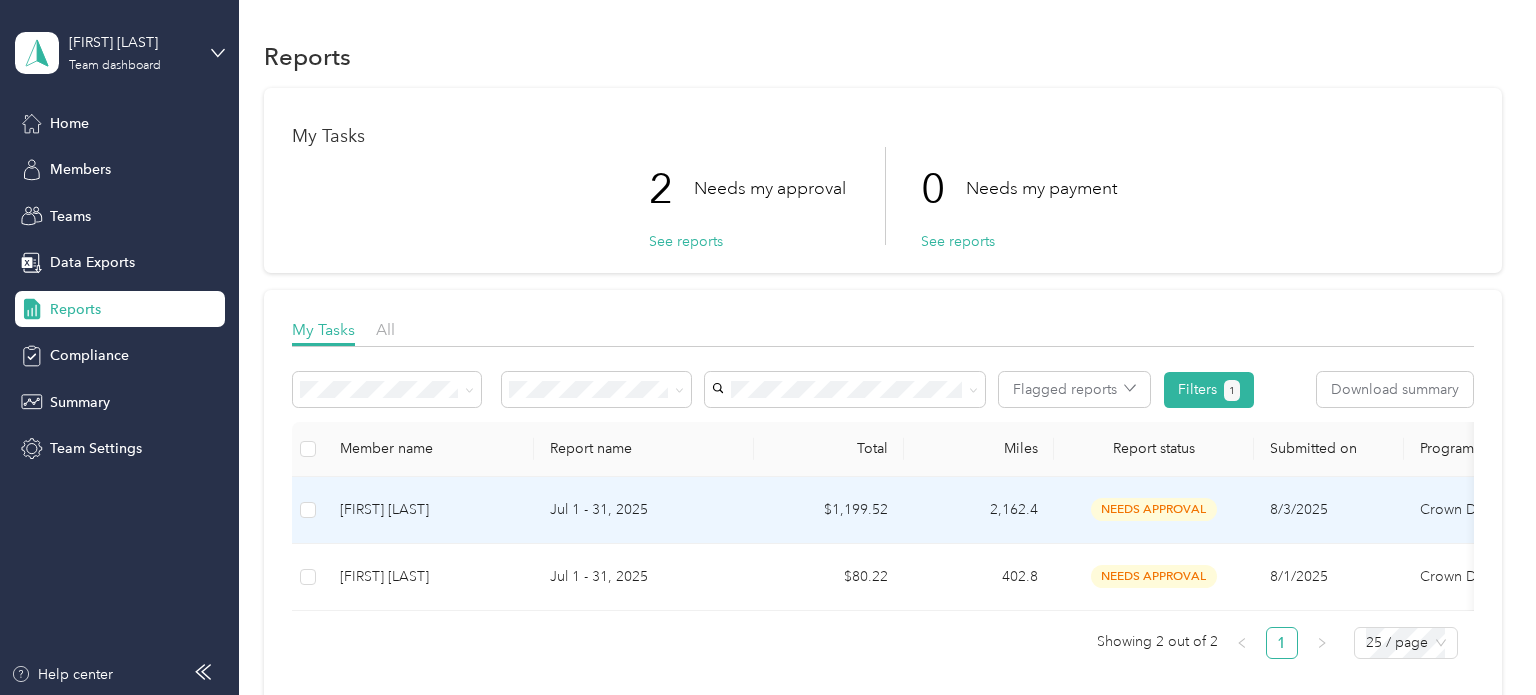 click on "[FIRST] [LAST]" at bounding box center [429, 510] 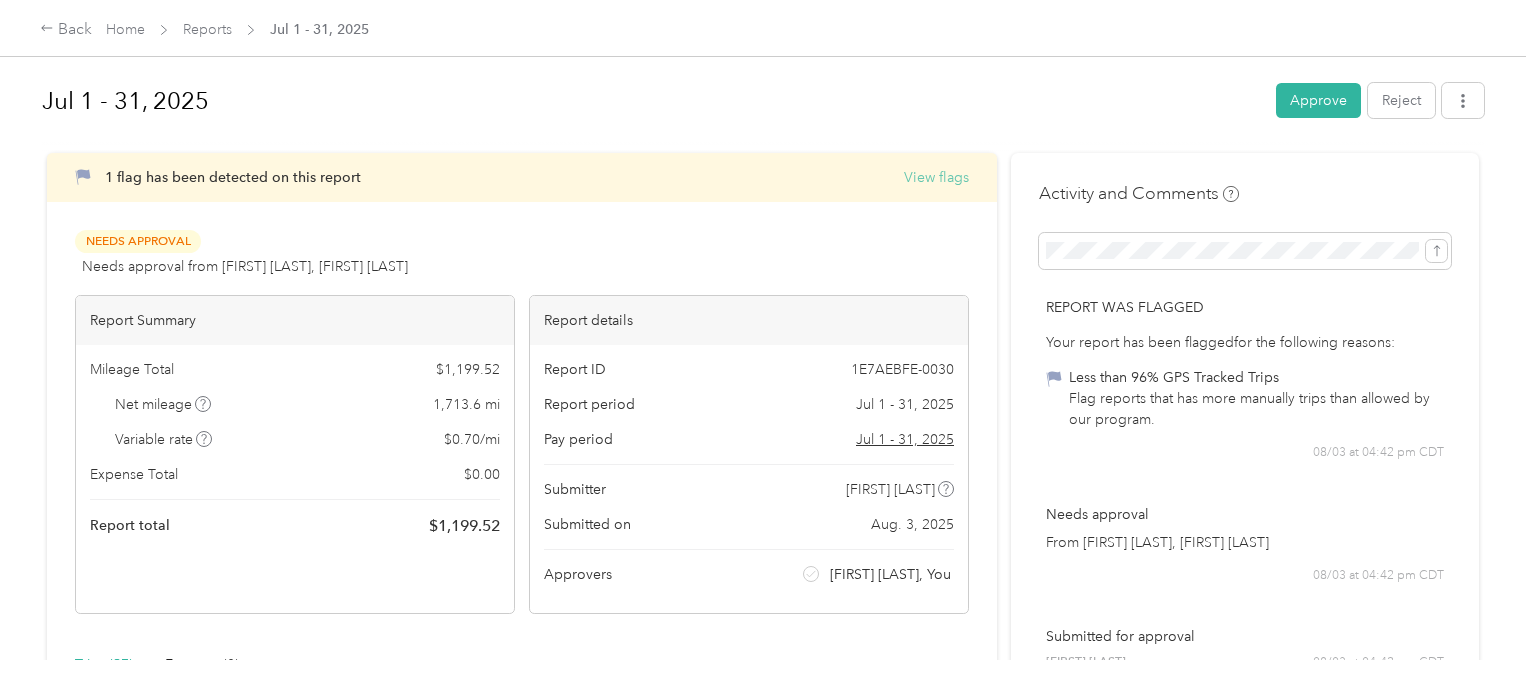 click on "View flags" at bounding box center (936, 177) 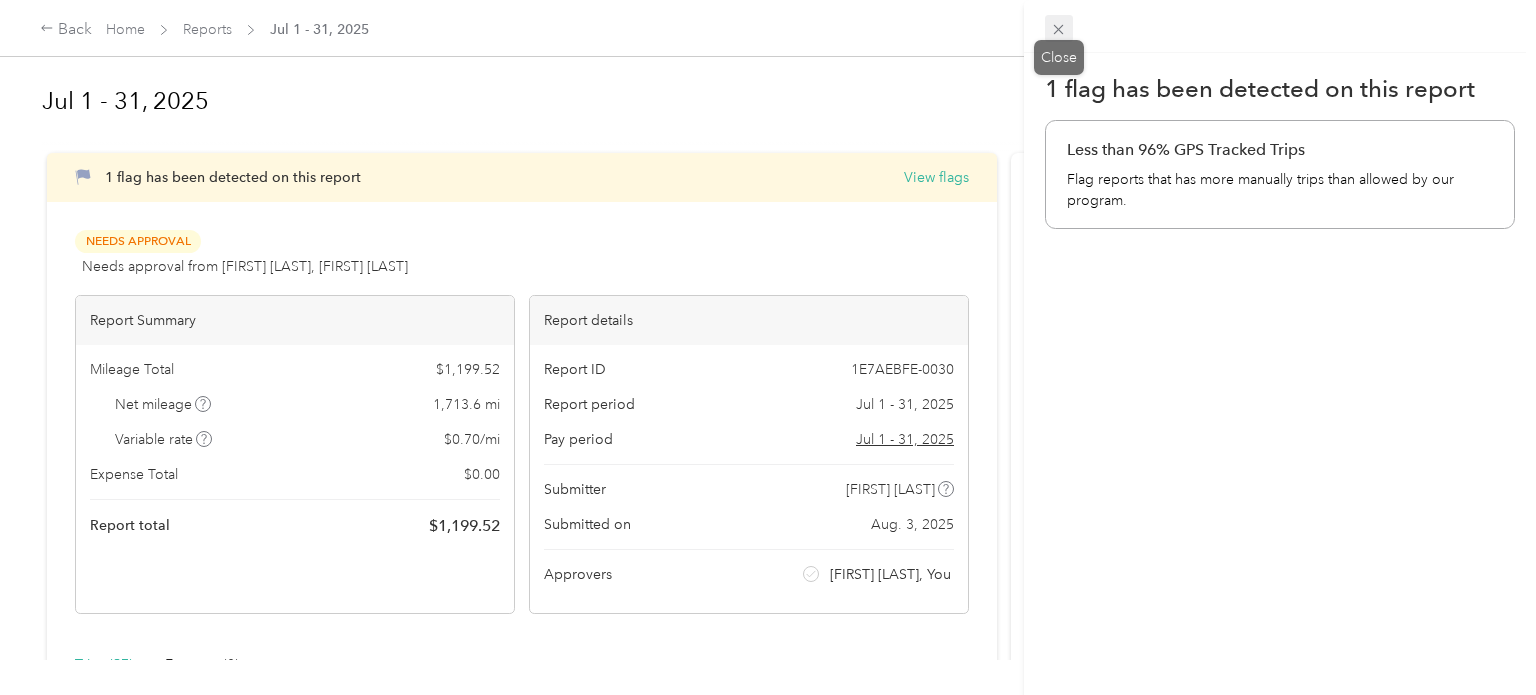 click 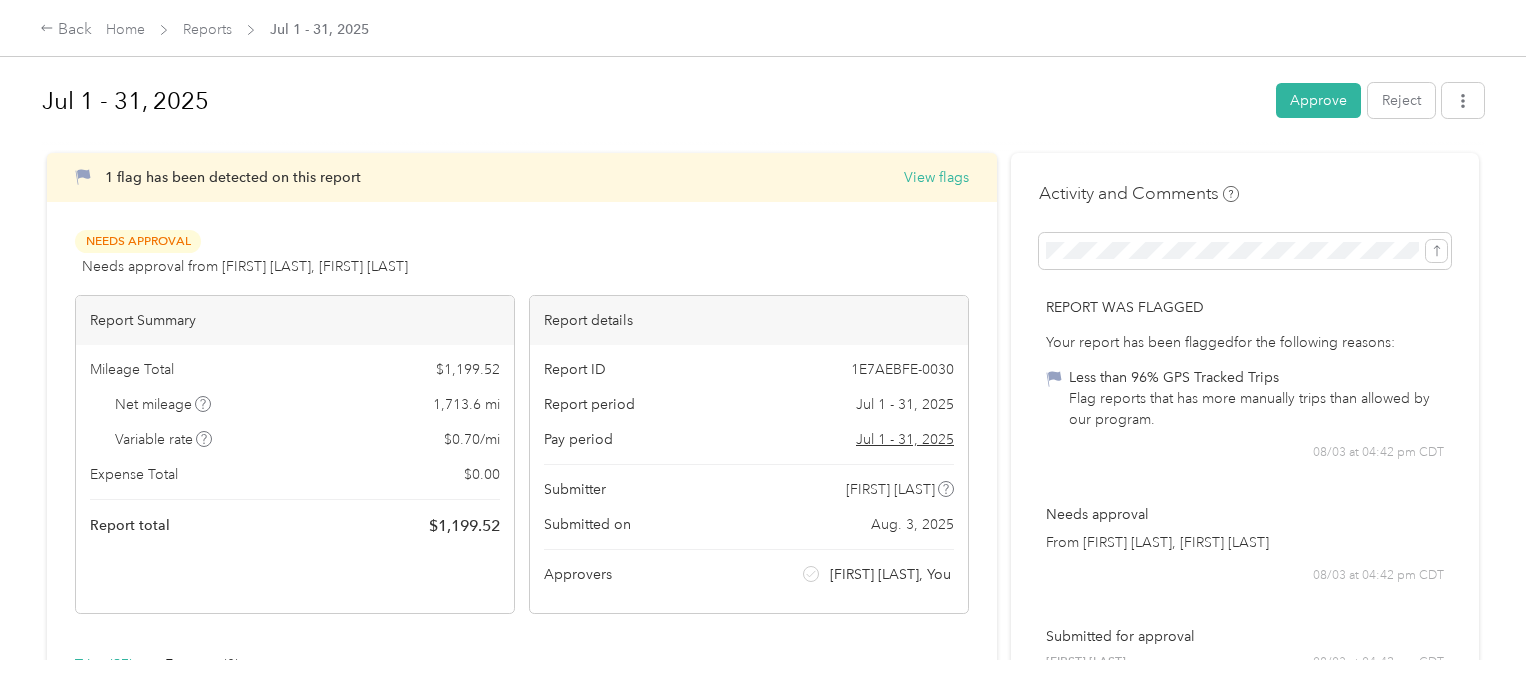 click on "Needs Approval Needs approval from [FIRST] [LAST], [FIRST] [LAST] View  activity & comments" at bounding box center (522, 254) 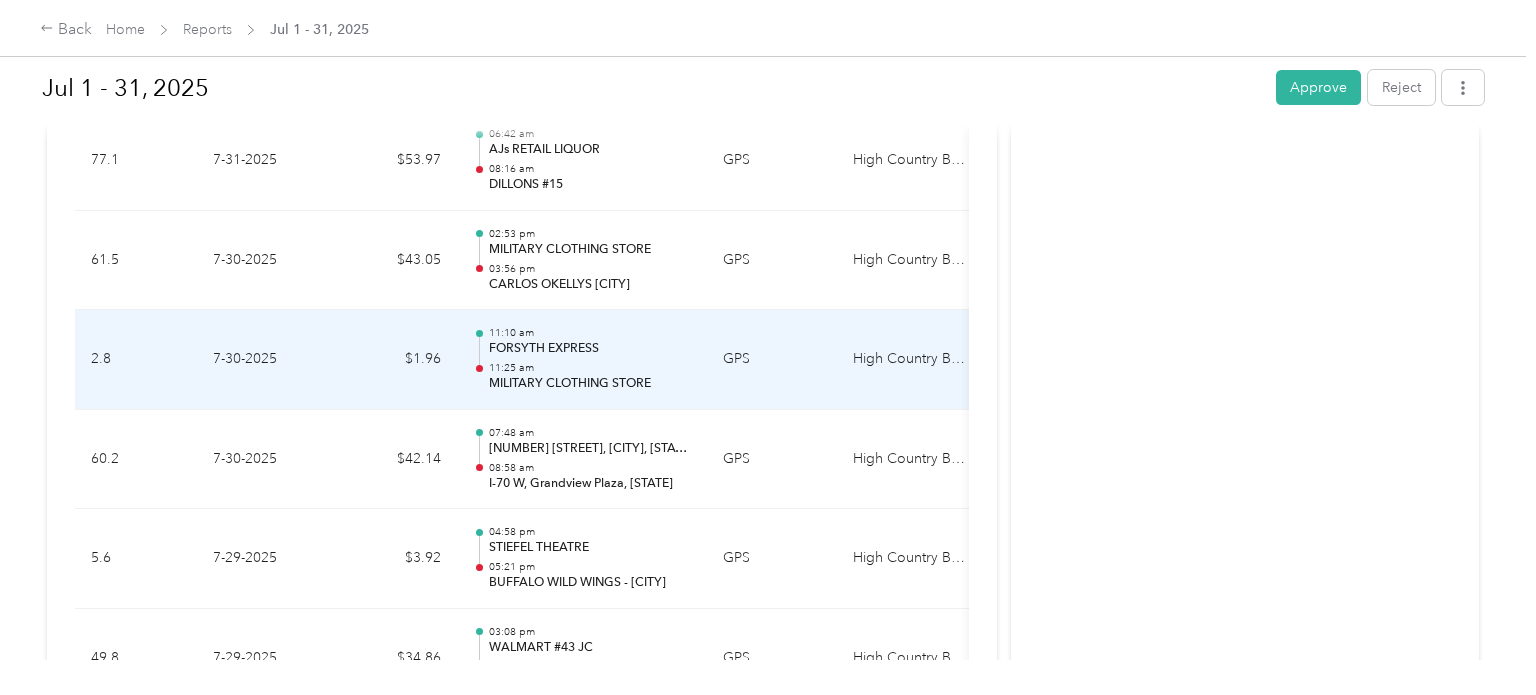 scroll, scrollTop: 942, scrollLeft: 0, axis: vertical 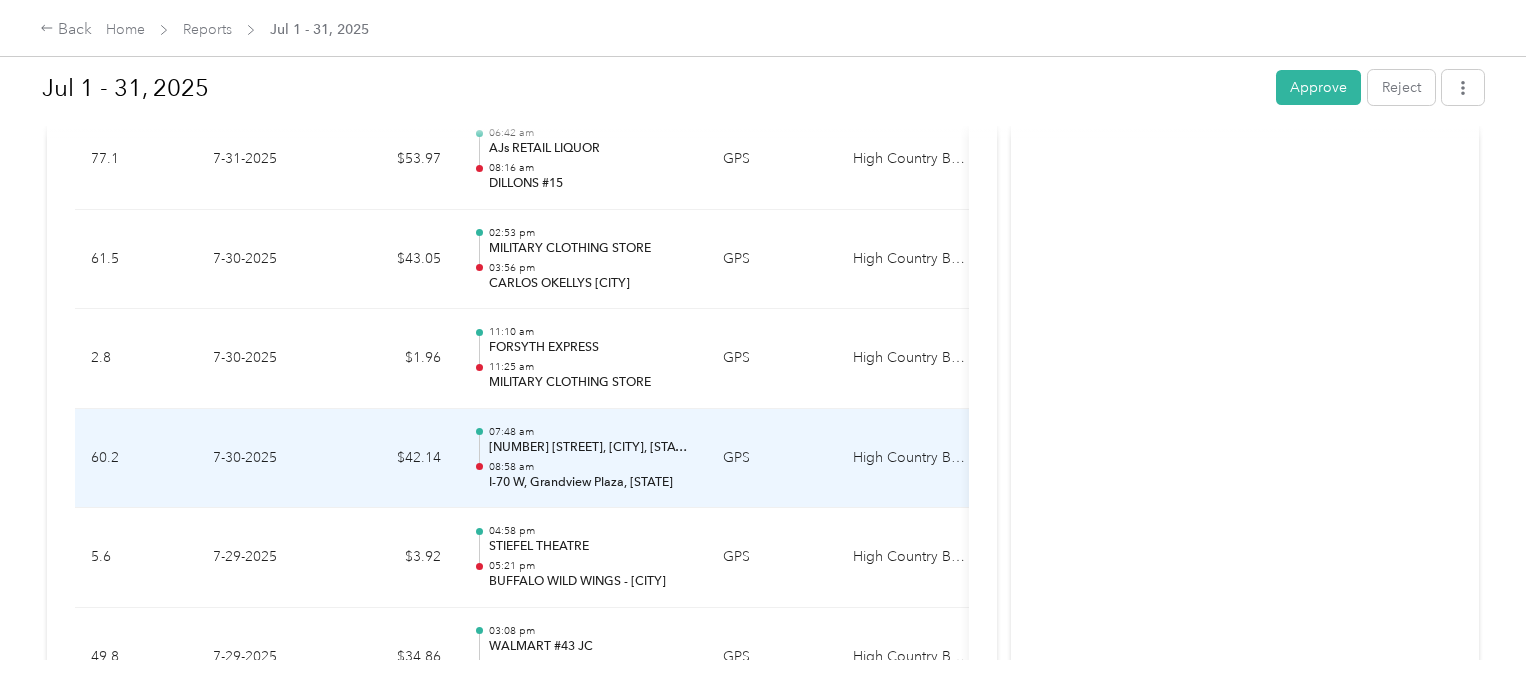 click on "08:58 am" at bounding box center (590, 467) 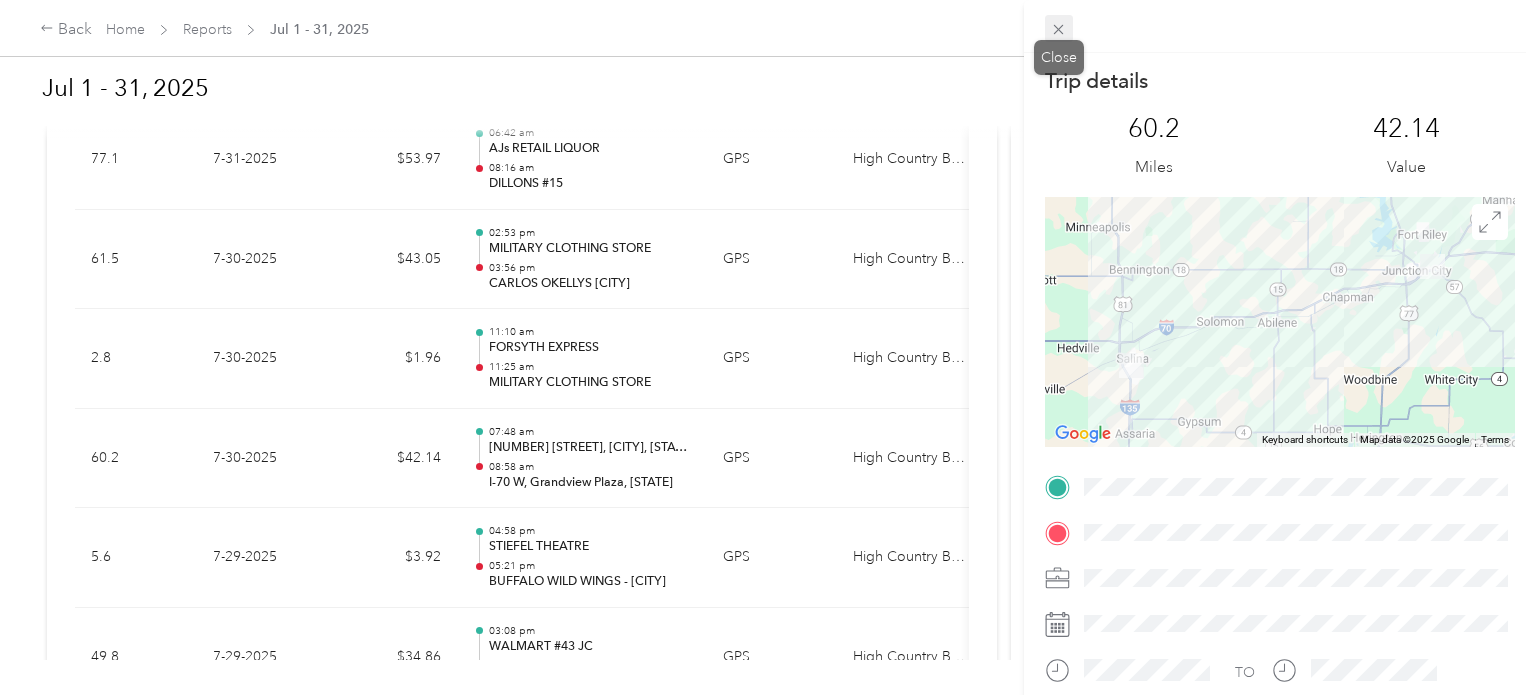 click 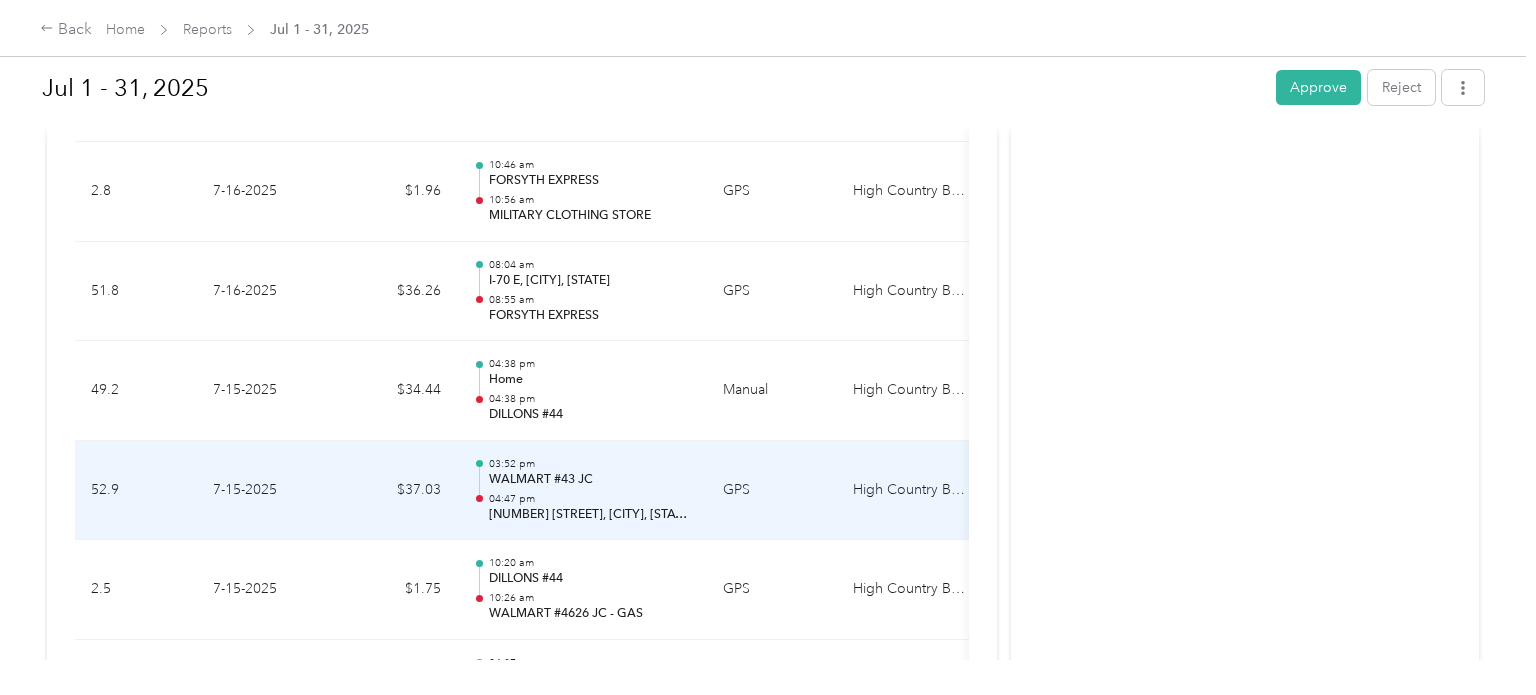 scroll, scrollTop: 5690, scrollLeft: 0, axis: vertical 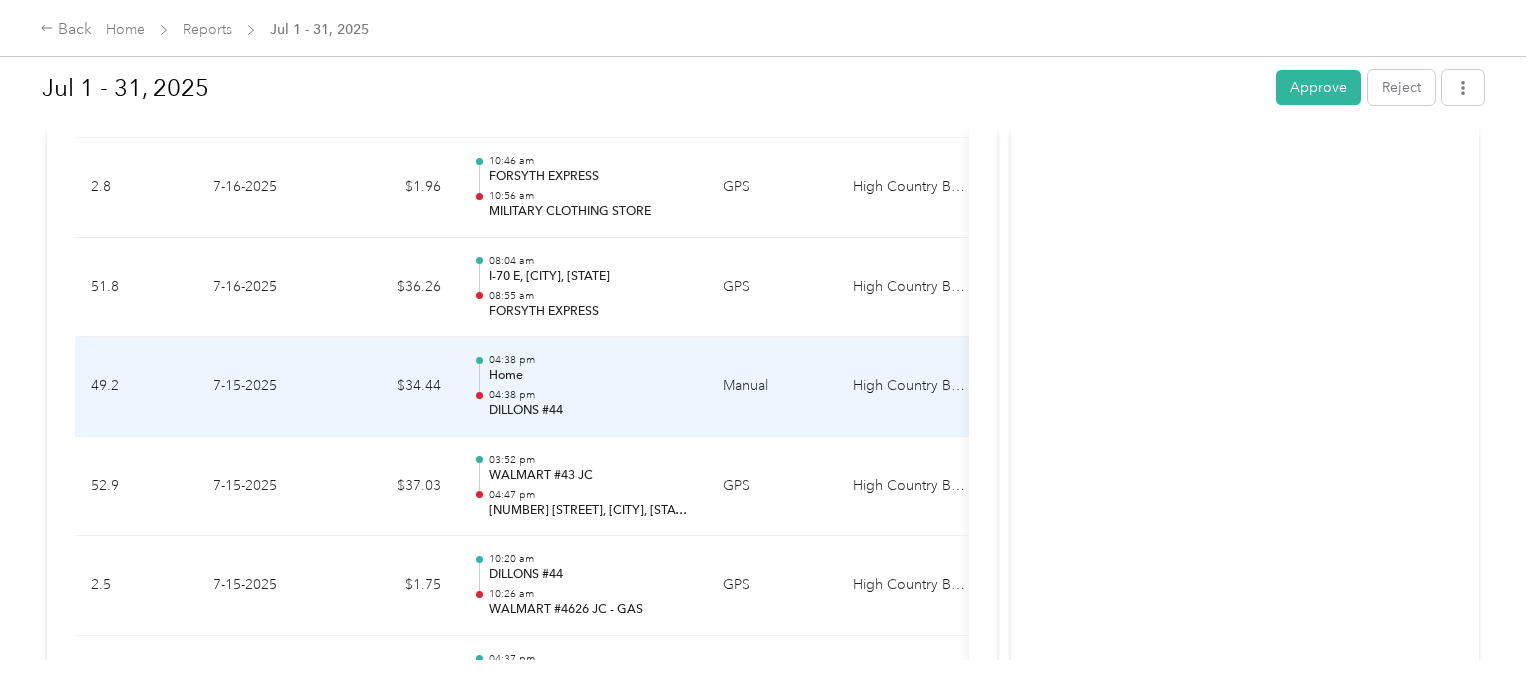 click on "04:38 pm" at bounding box center [590, 395] 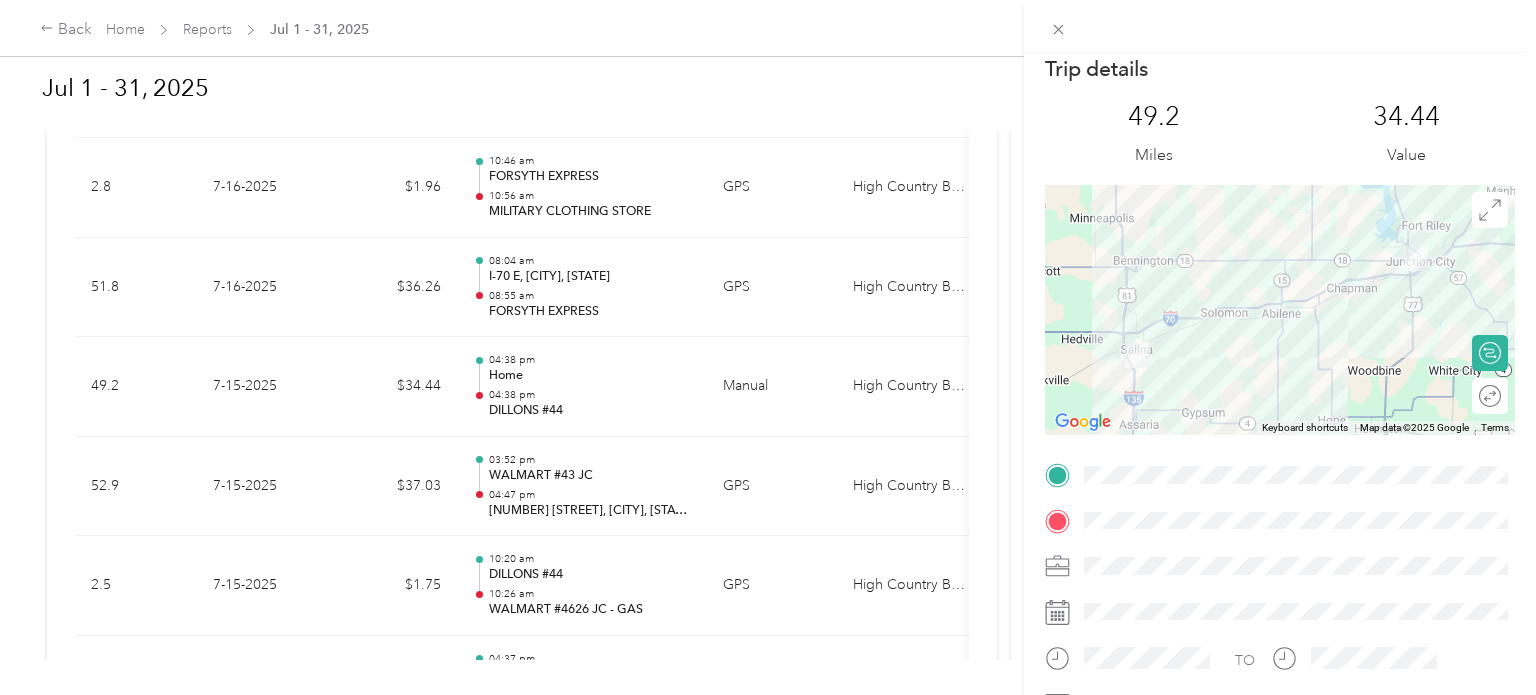 scroll, scrollTop: 0, scrollLeft: 0, axis: both 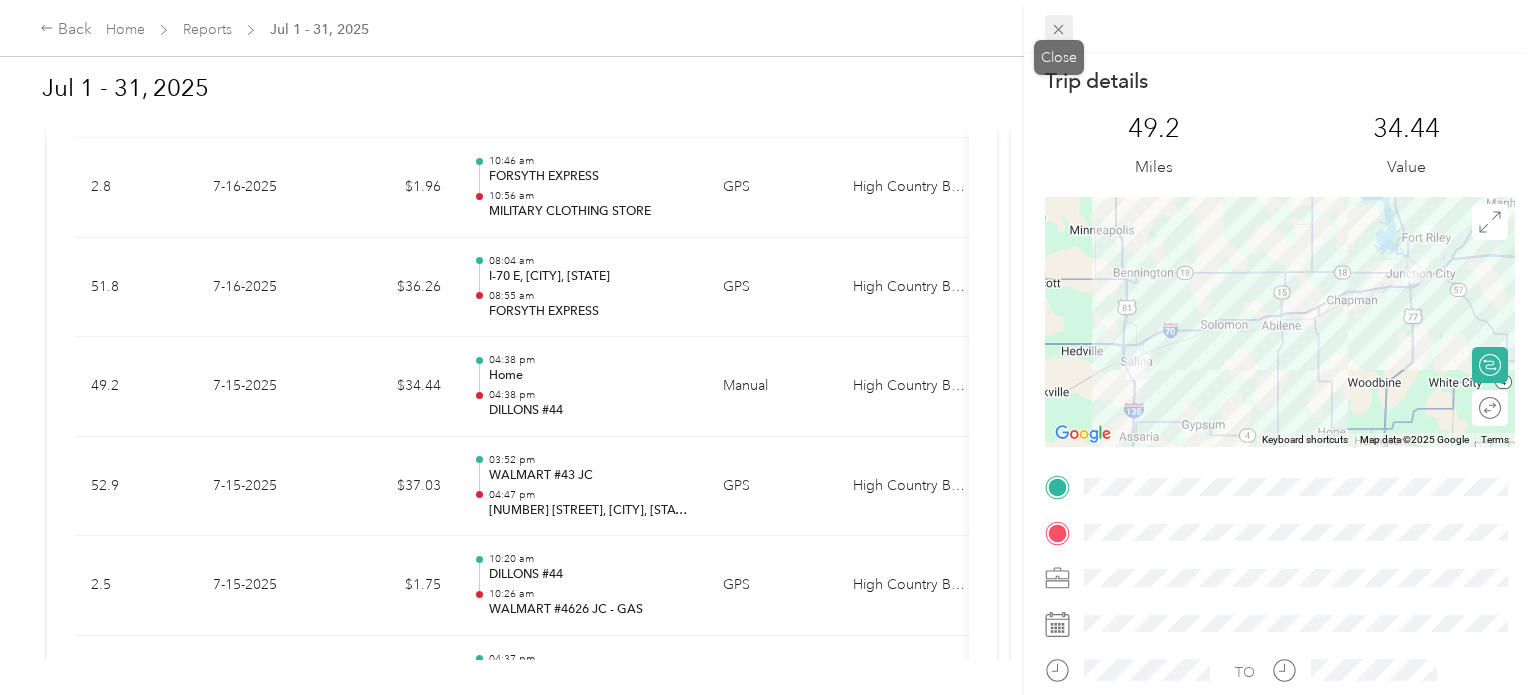 click at bounding box center (1059, 29) 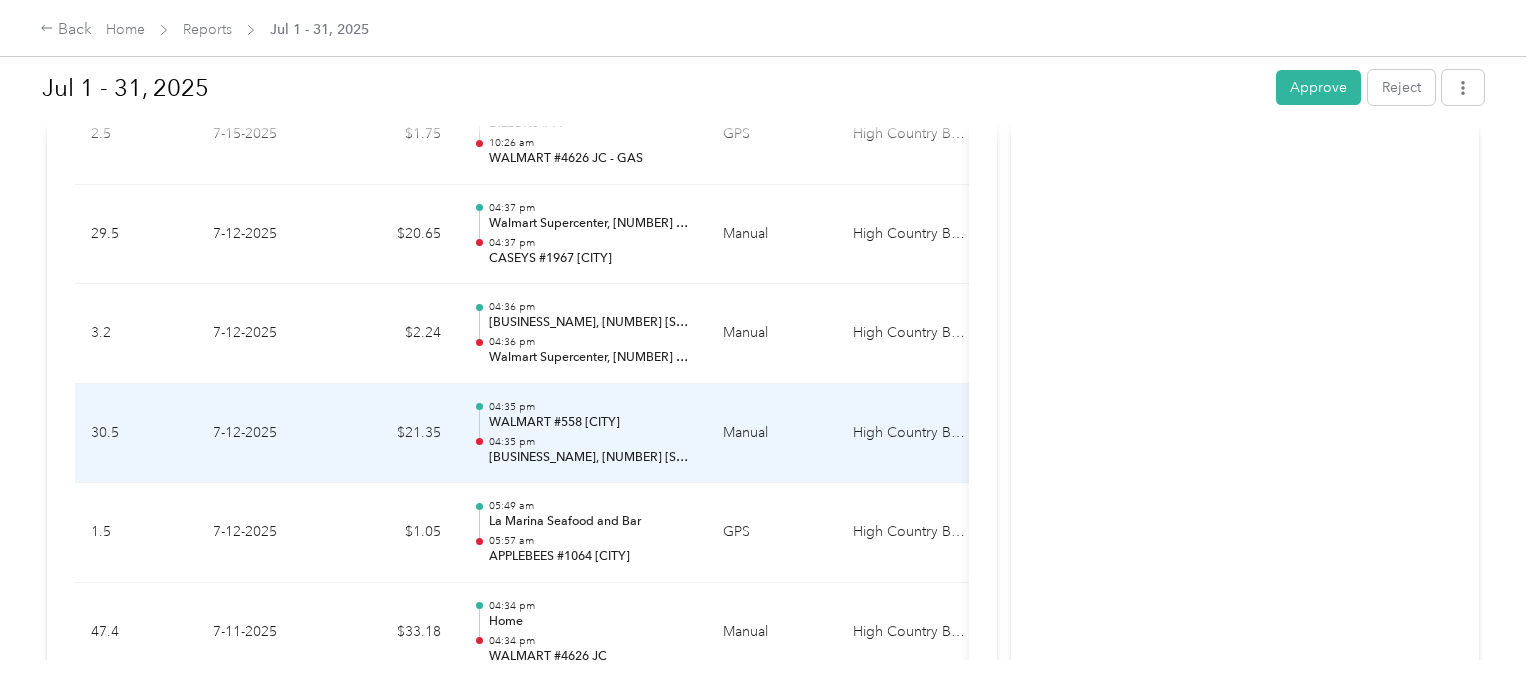 scroll, scrollTop: 6152, scrollLeft: 0, axis: vertical 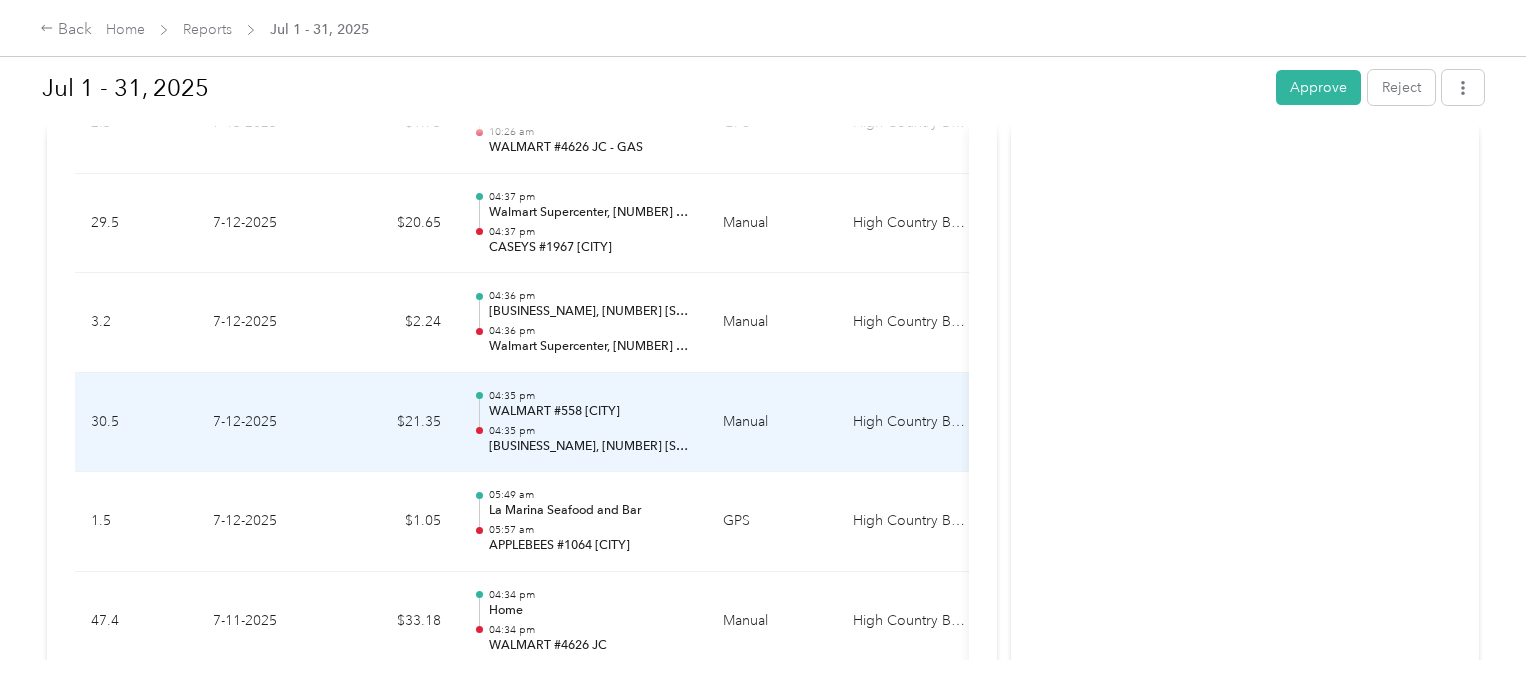 click on "Manual" at bounding box center (772, 423) 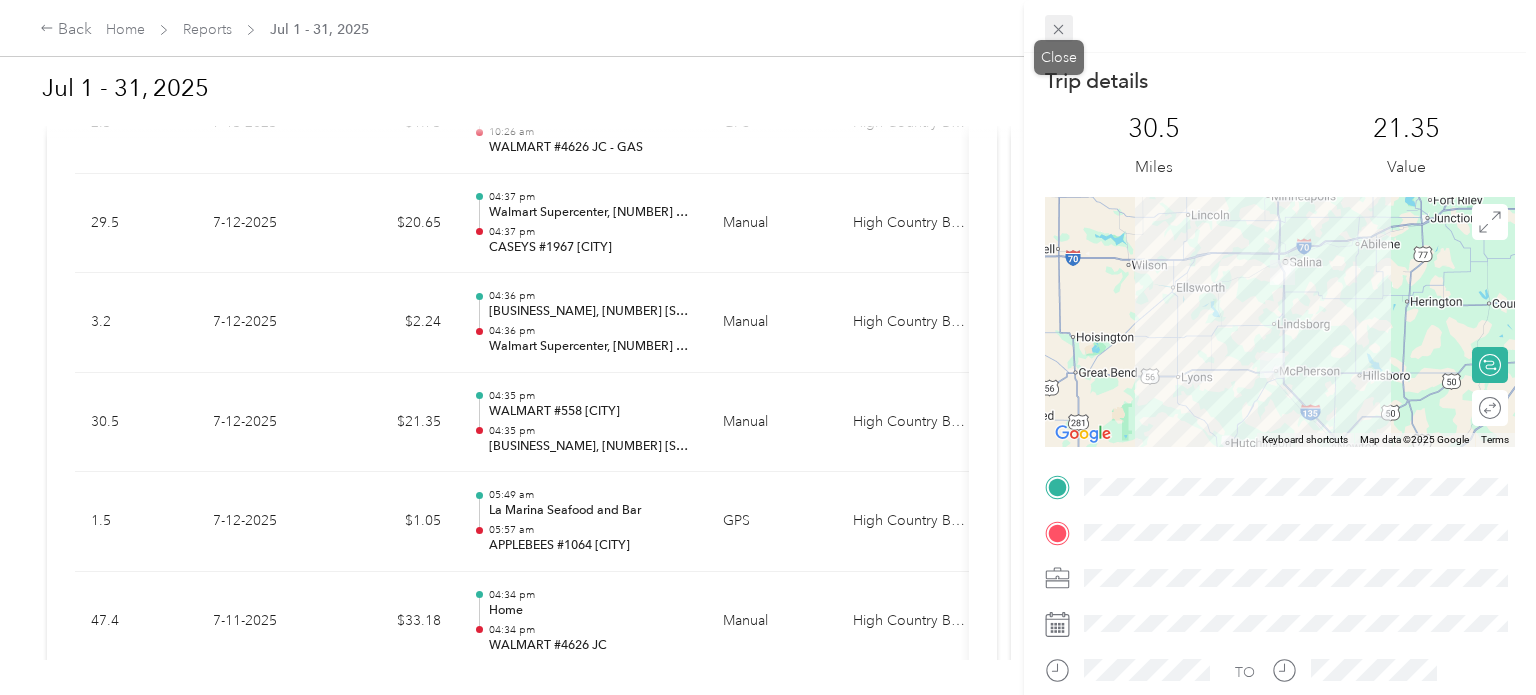 click 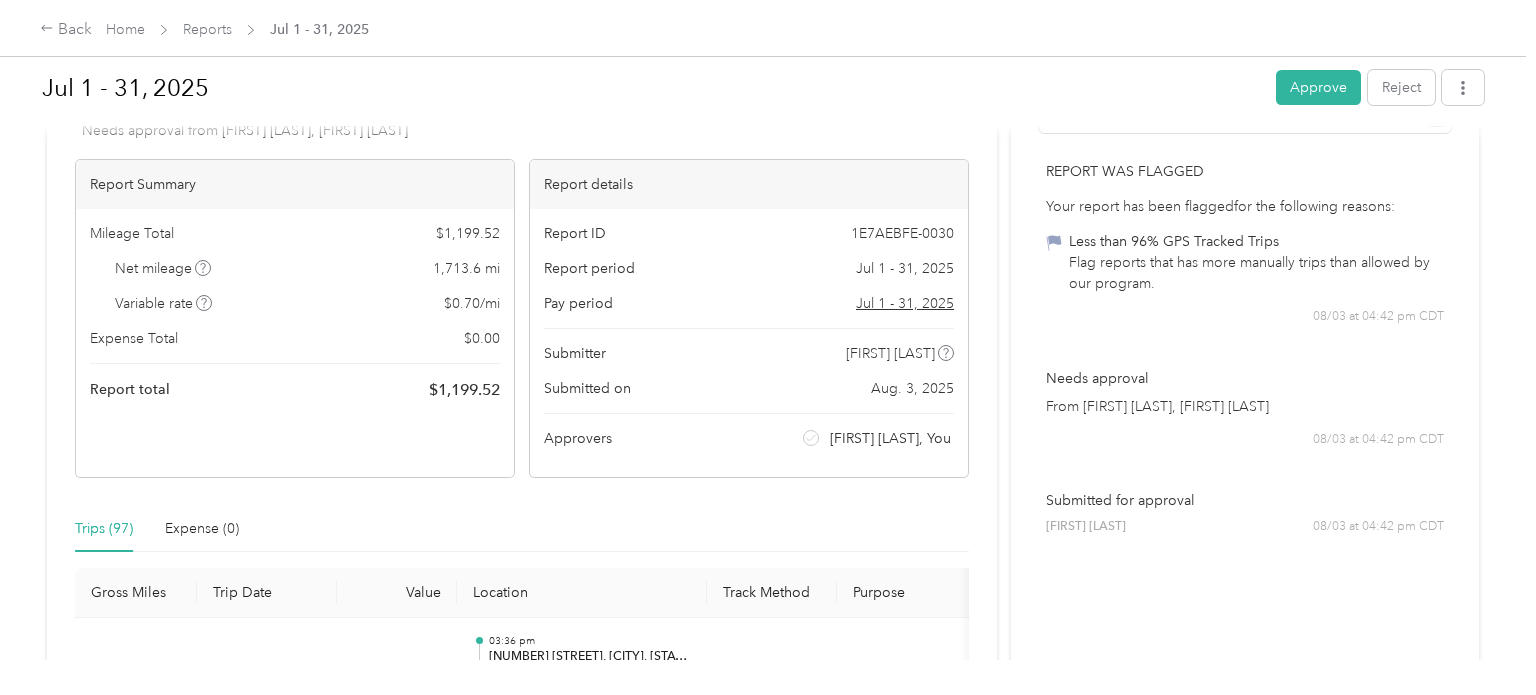 scroll, scrollTop: 0, scrollLeft: 0, axis: both 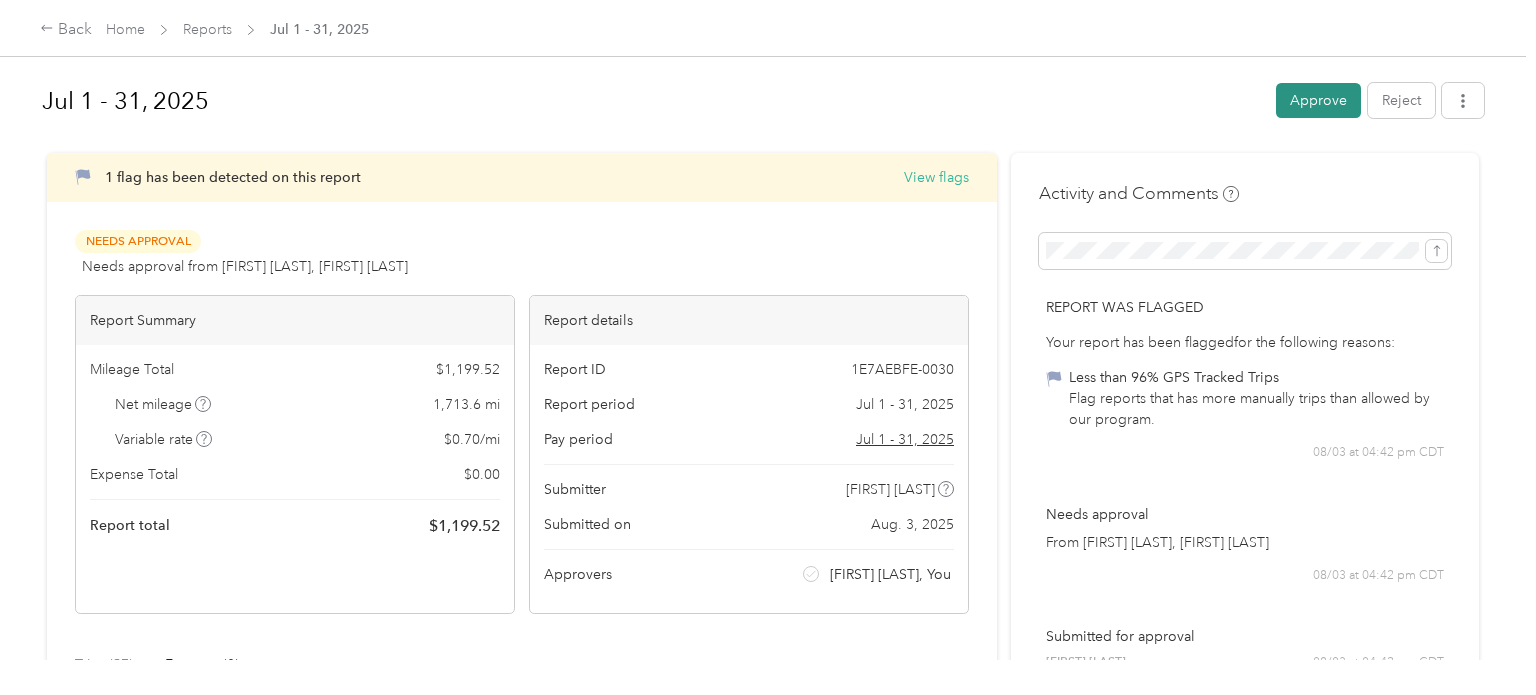 click on "Approve" at bounding box center [1318, 100] 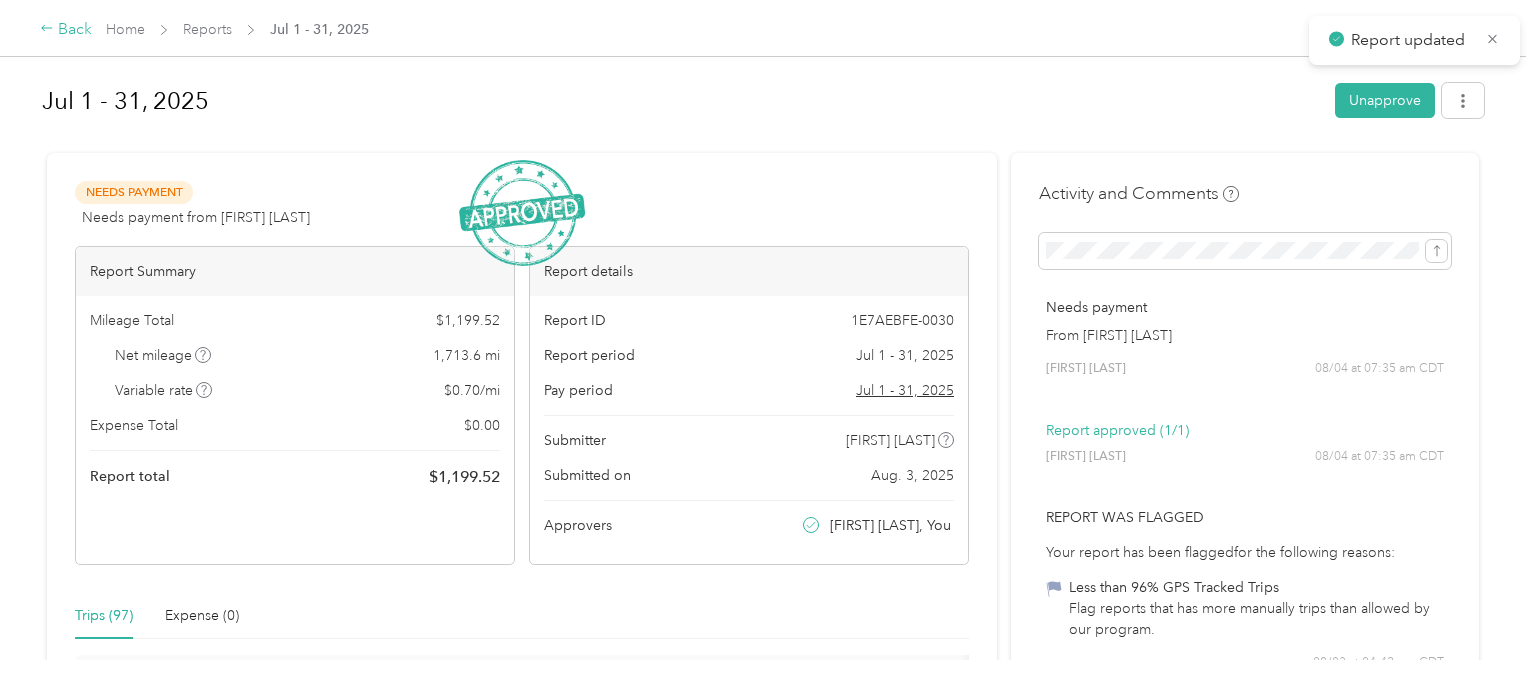 click on "Back" at bounding box center [66, 30] 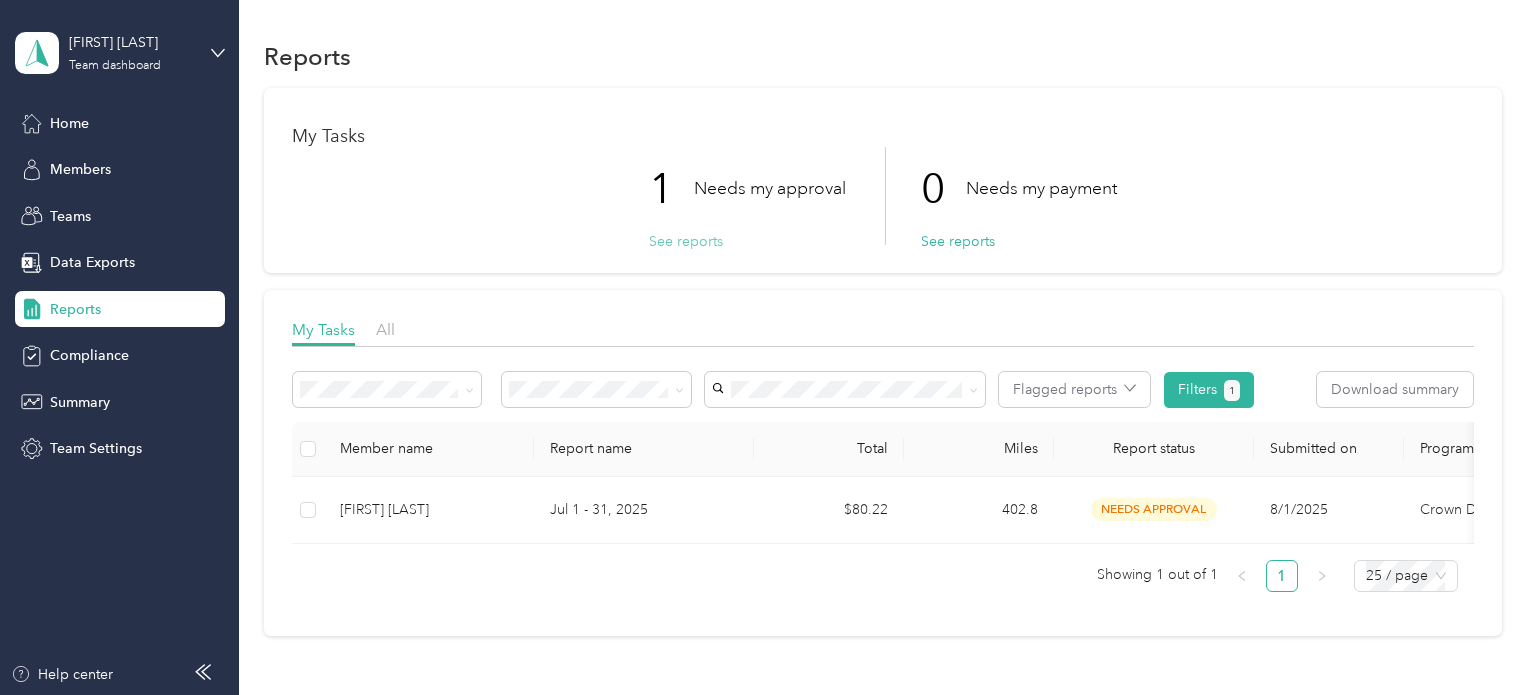 click on "See reports" at bounding box center [686, 241] 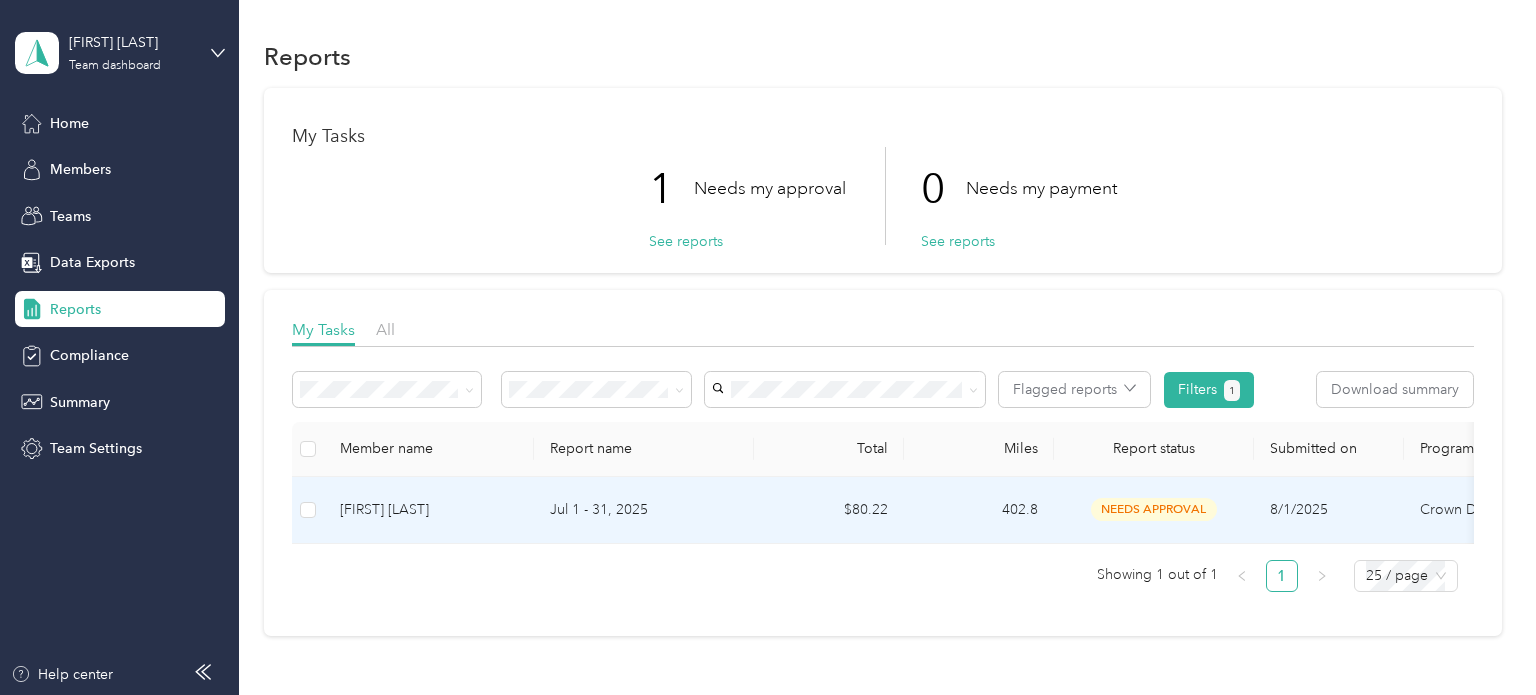 click on "[FIRST] [LAST]" at bounding box center [429, 510] 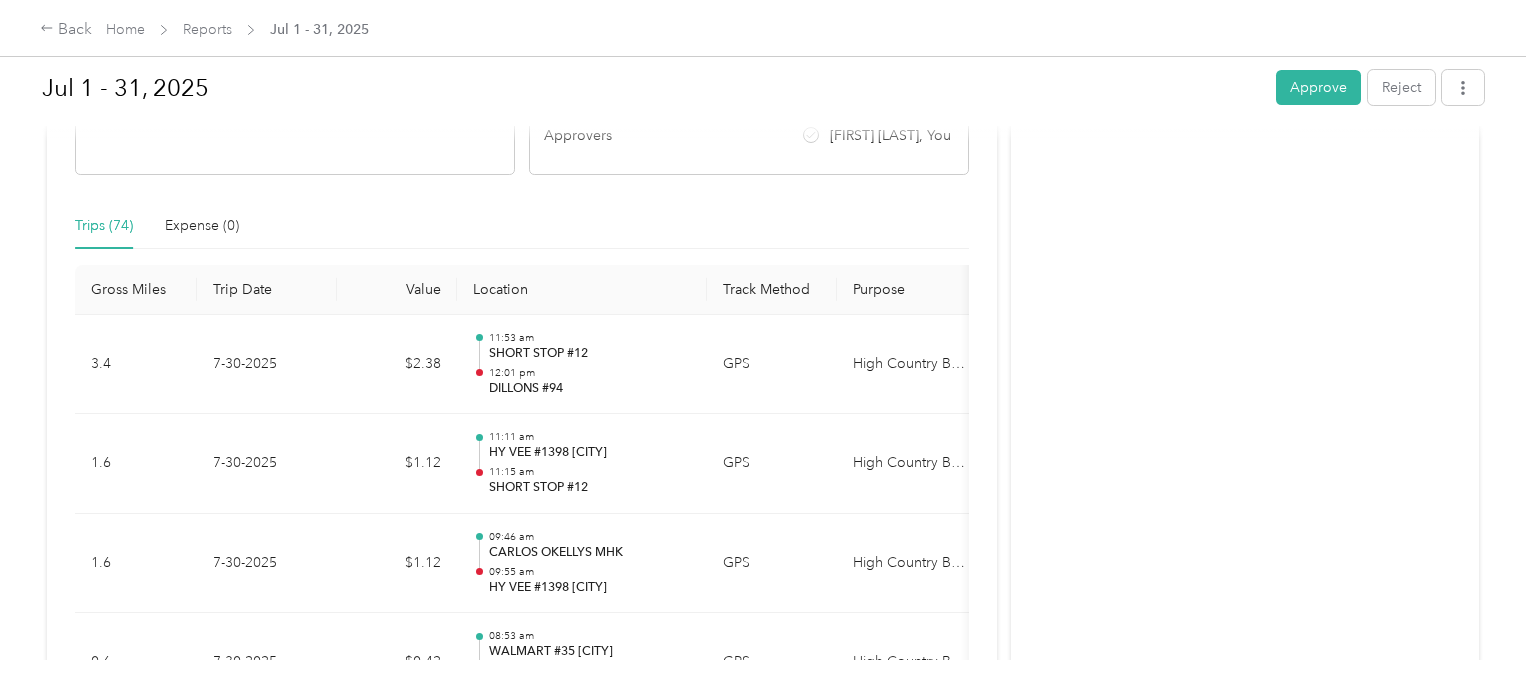 scroll, scrollTop: 676, scrollLeft: 0, axis: vertical 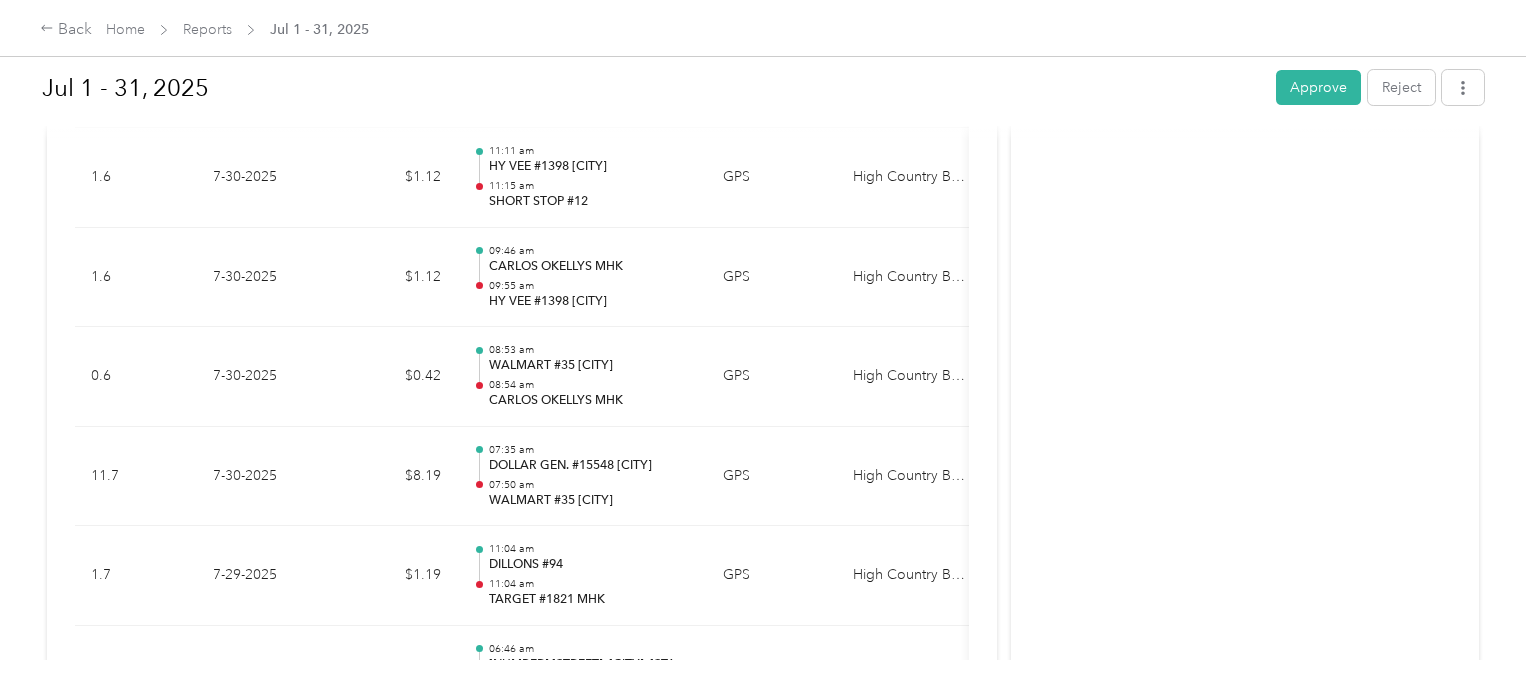 click on "Jul 1 - 31, 2025" at bounding box center (652, 88) 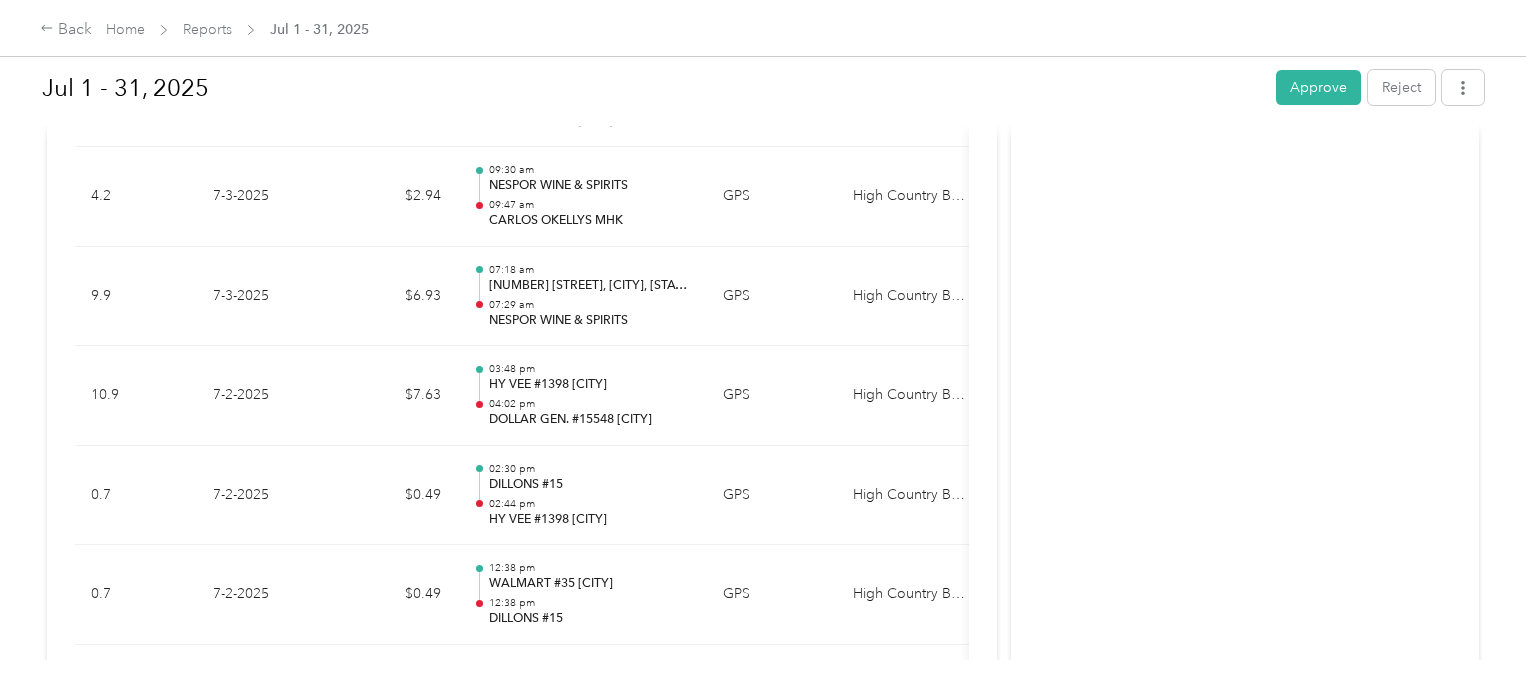scroll, scrollTop: 6996, scrollLeft: 0, axis: vertical 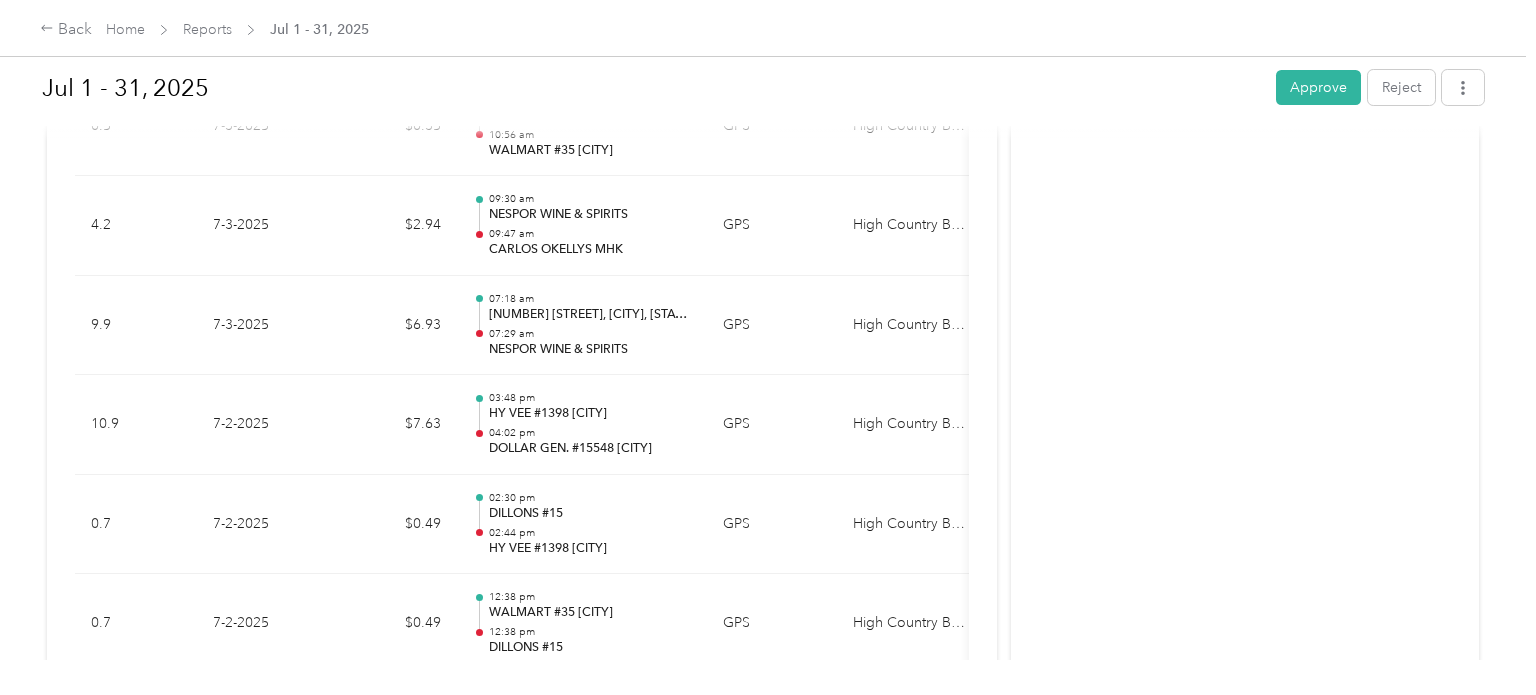 click on "Activity and Comments   Needs approval From [FIRST] [LAST], [FIRST] [LAST] 08/01 at 04:40 pm CDT Submitted for approval [FIRST] [LAST] 08/01 at 04:40 pm CDT" at bounding box center [1245, -2854] 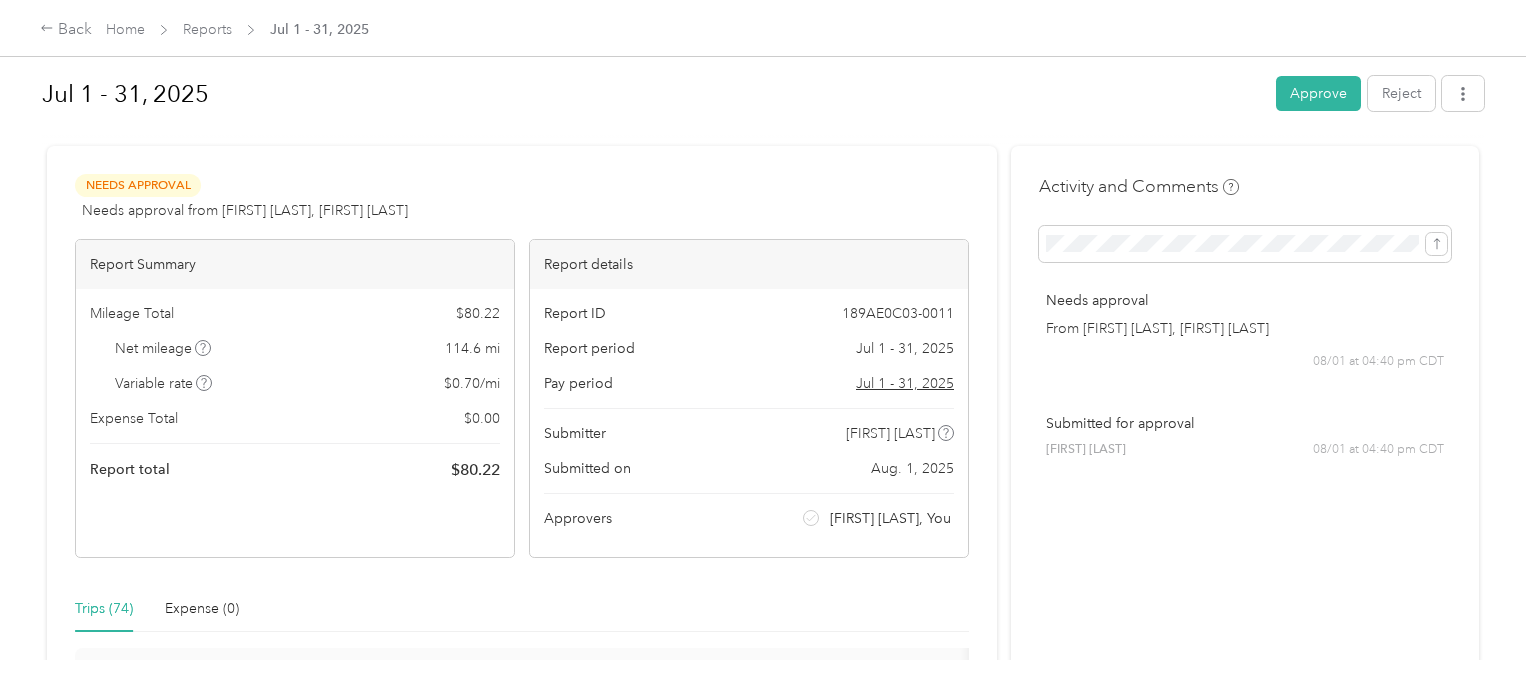 scroll, scrollTop: 0, scrollLeft: 0, axis: both 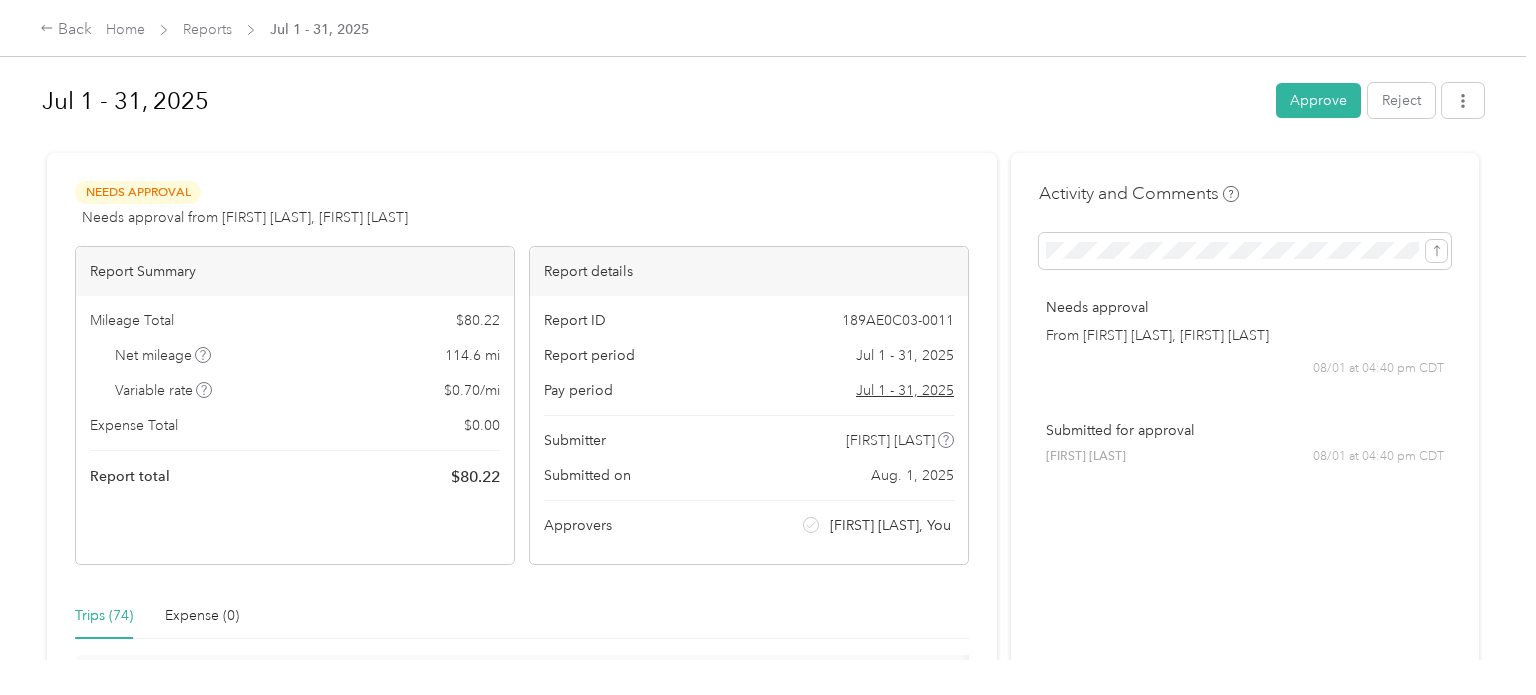 click on "Jul 1 - 31, 2025" at bounding box center [652, 101] 